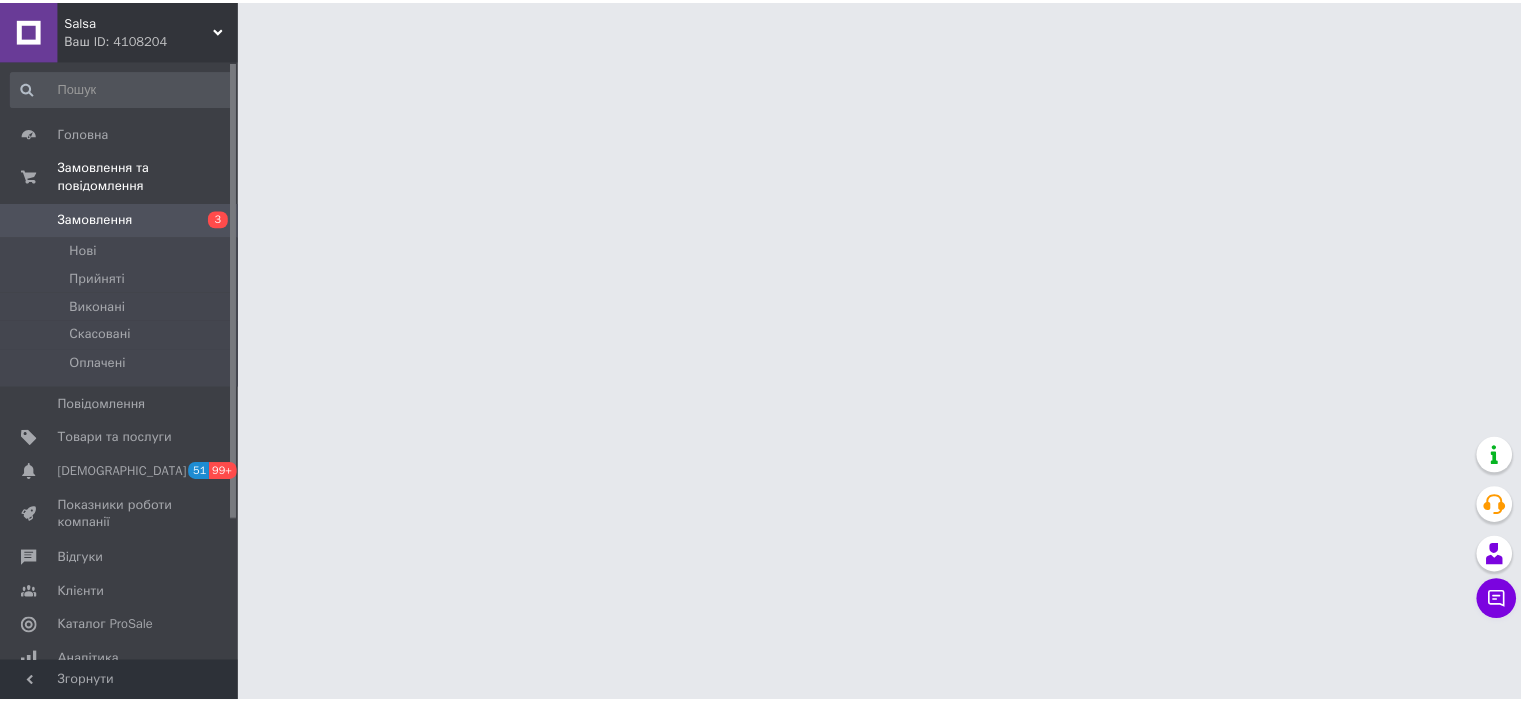 scroll, scrollTop: 0, scrollLeft: 0, axis: both 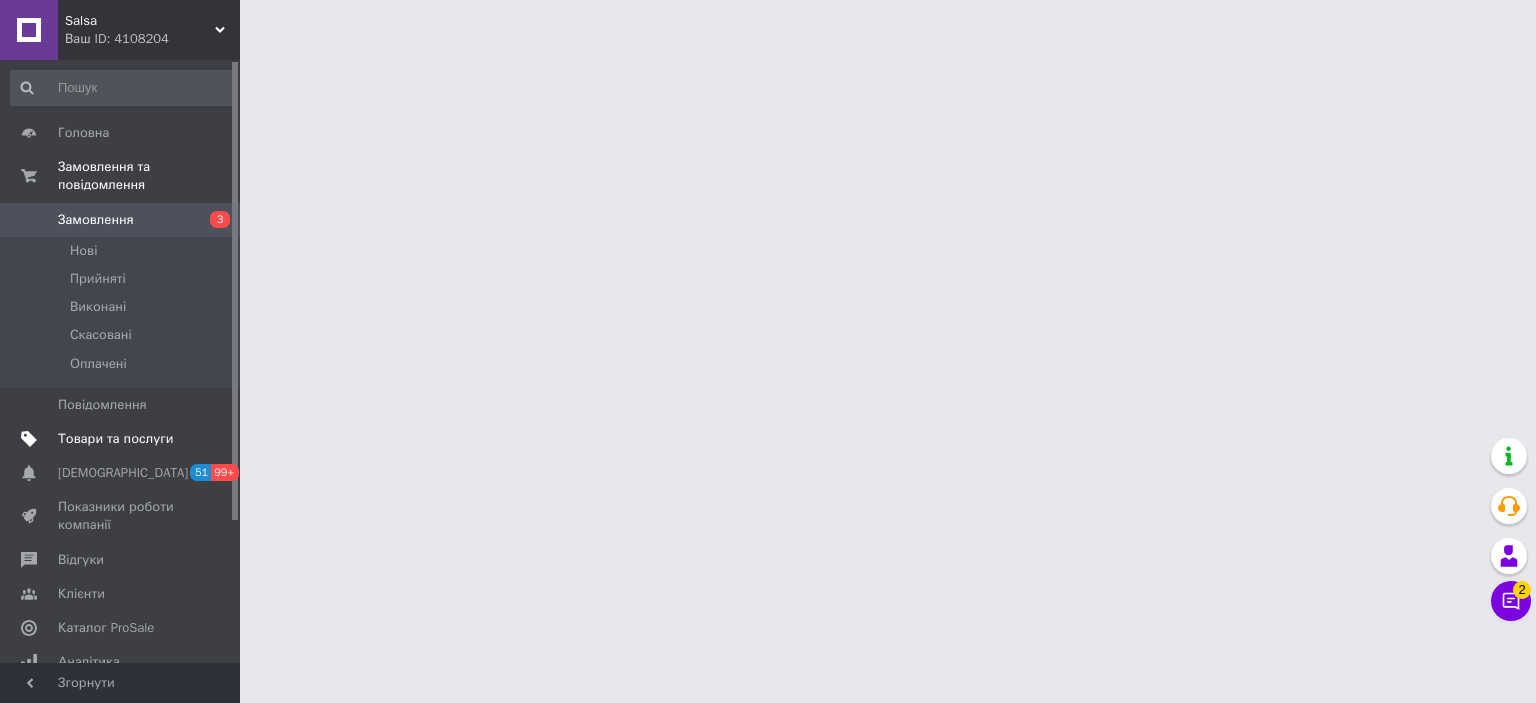 click on "Товари та послуги" at bounding box center [115, 439] 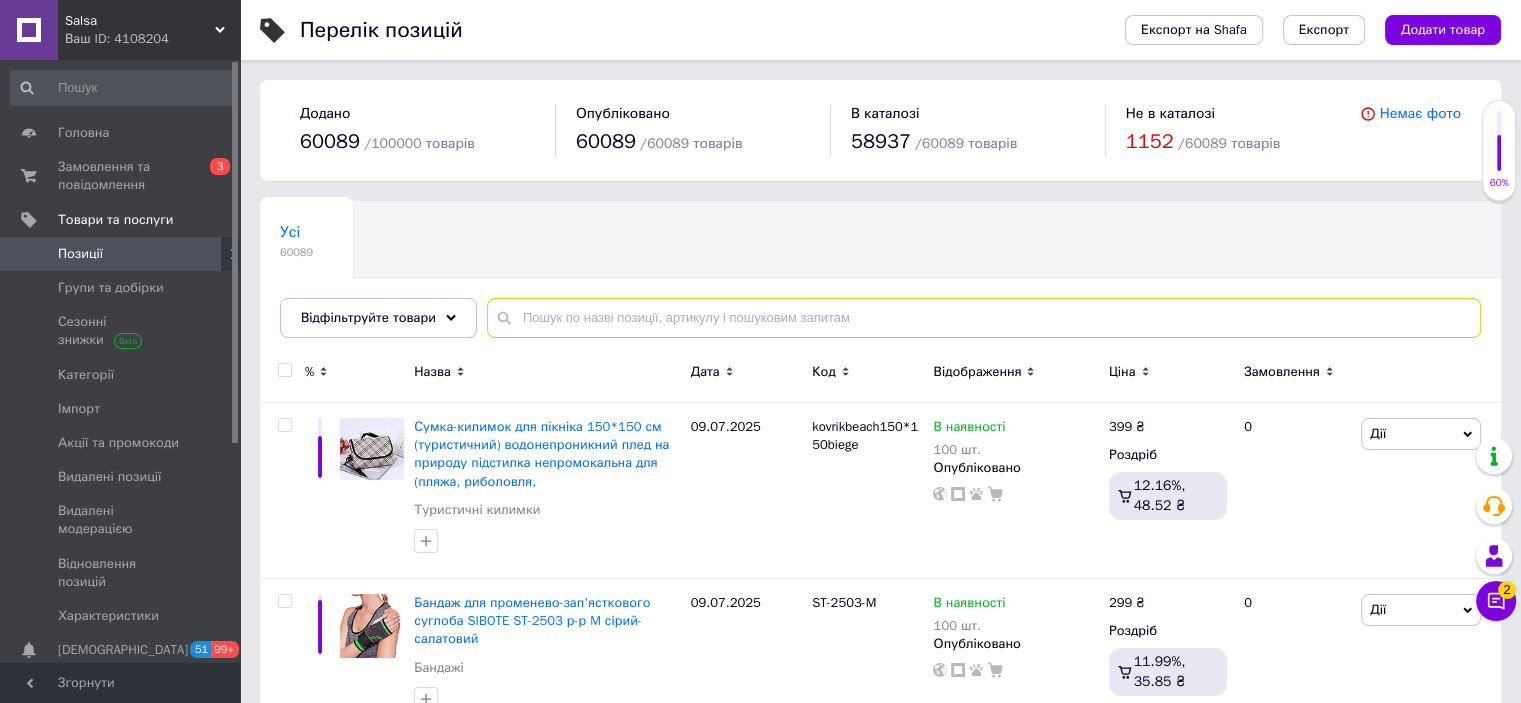 click at bounding box center (984, 318) 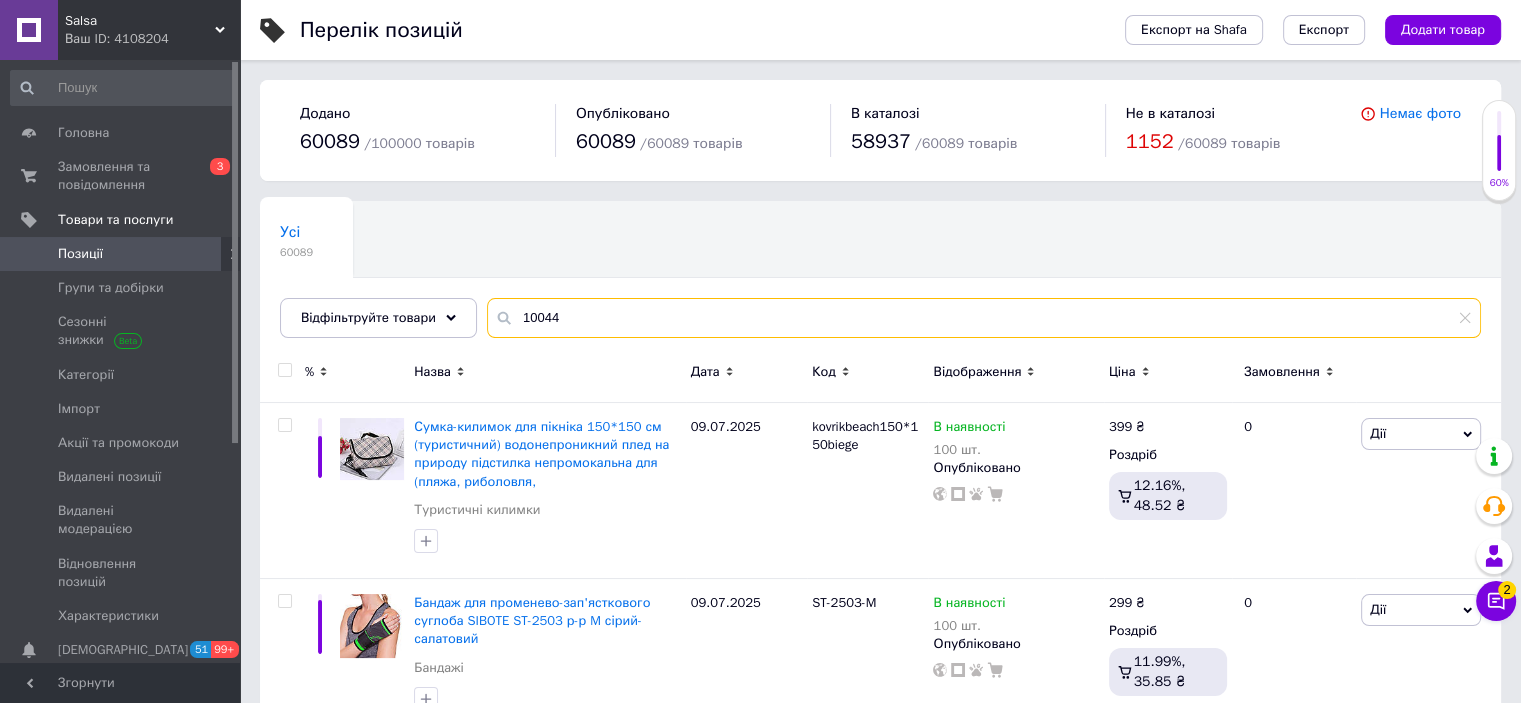 type on "10044" 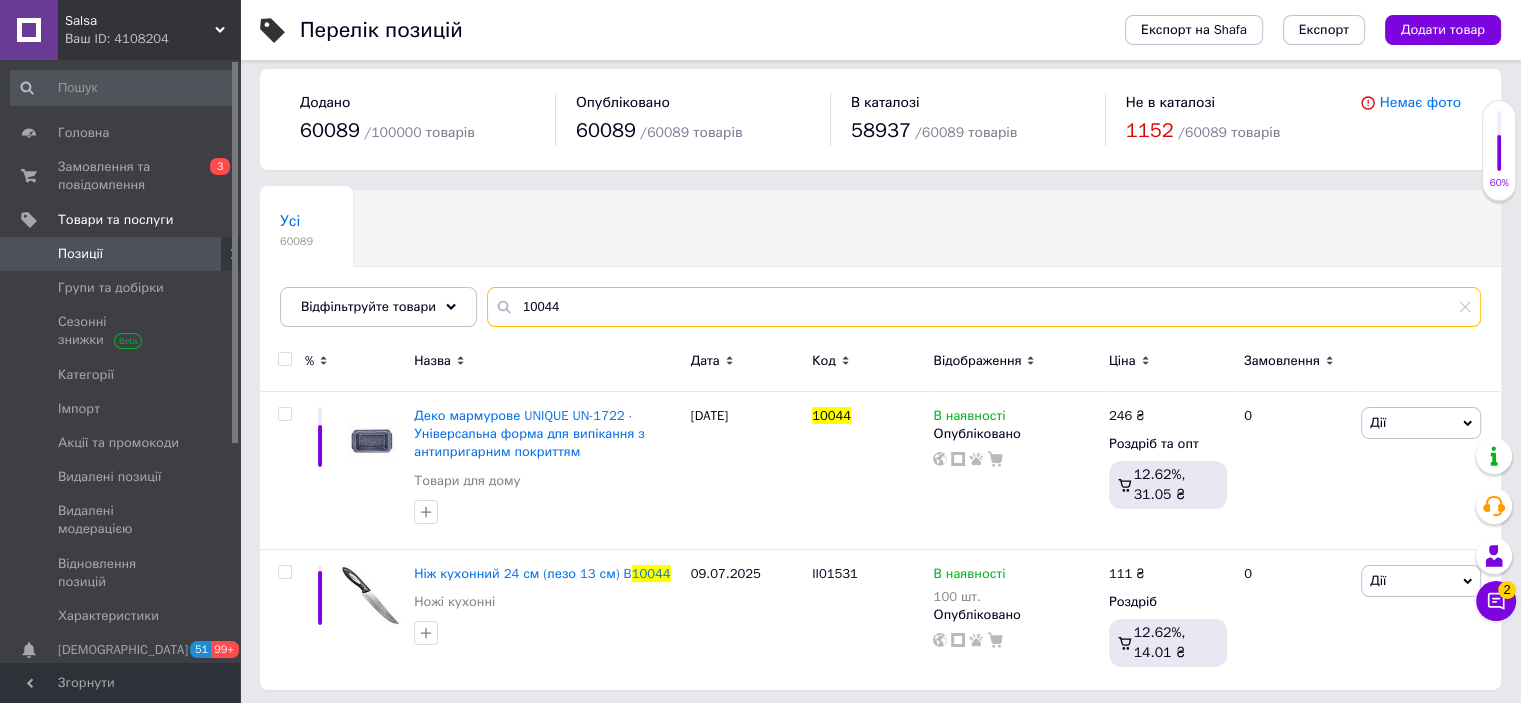 scroll, scrollTop: 16, scrollLeft: 0, axis: vertical 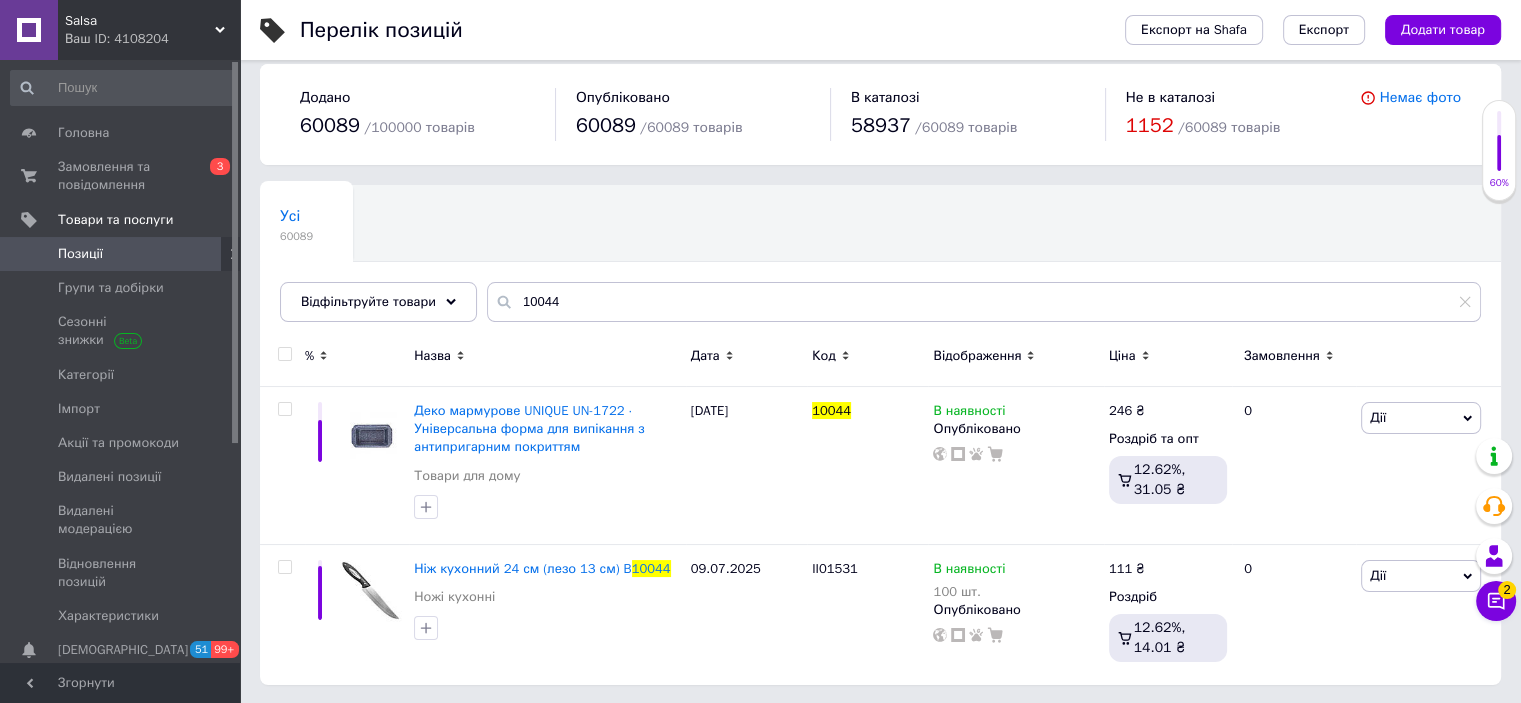 click on "Salsa" at bounding box center [140, 21] 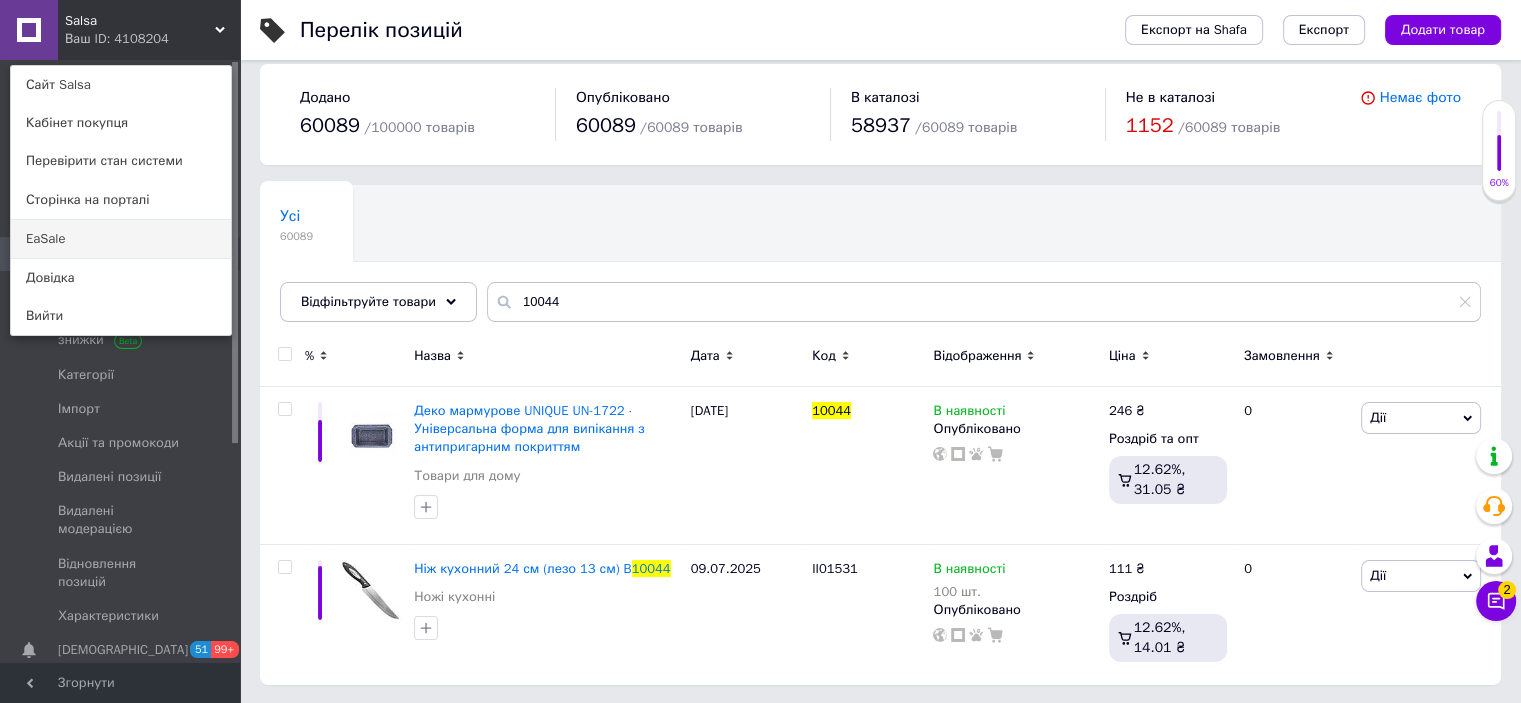 click on "EaSale" at bounding box center (121, 239) 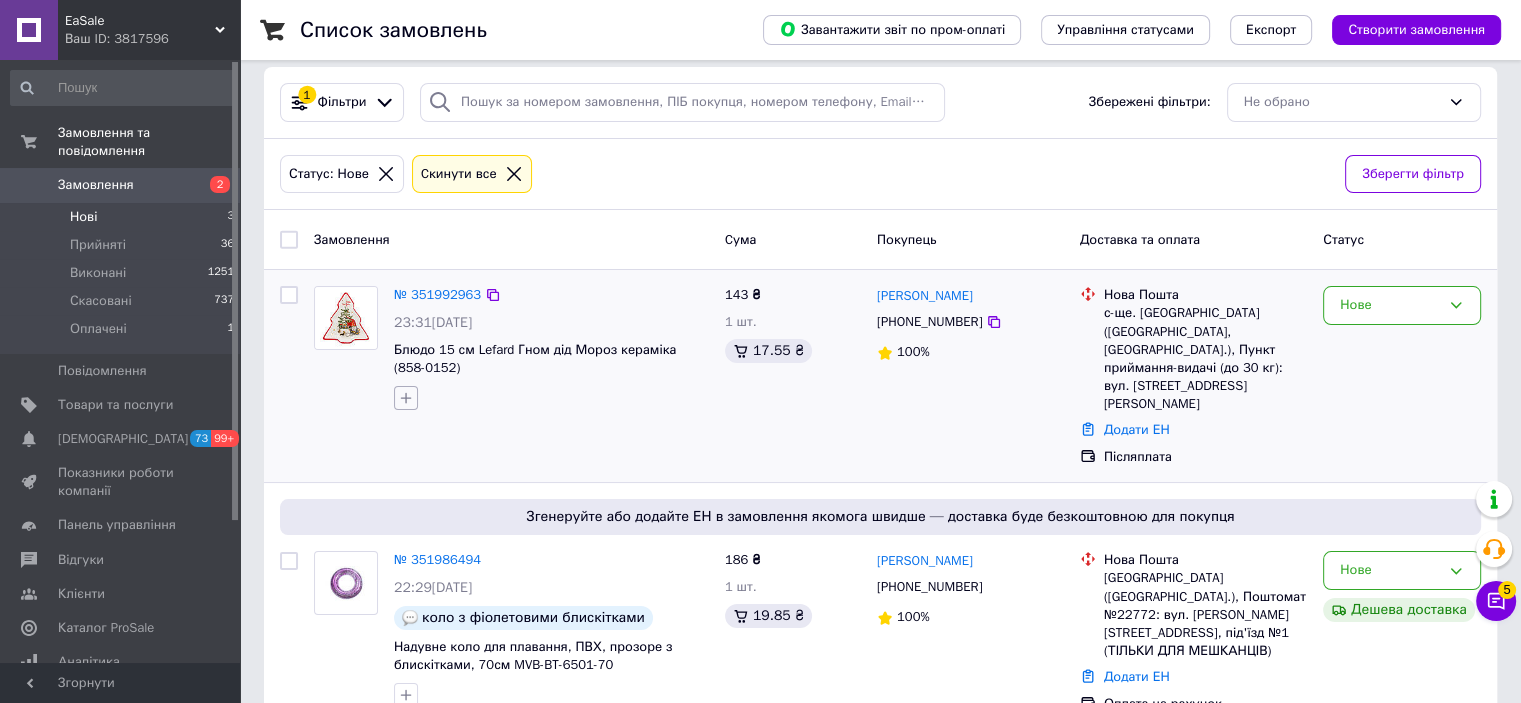 scroll, scrollTop: 23, scrollLeft: 0, axis: vertical 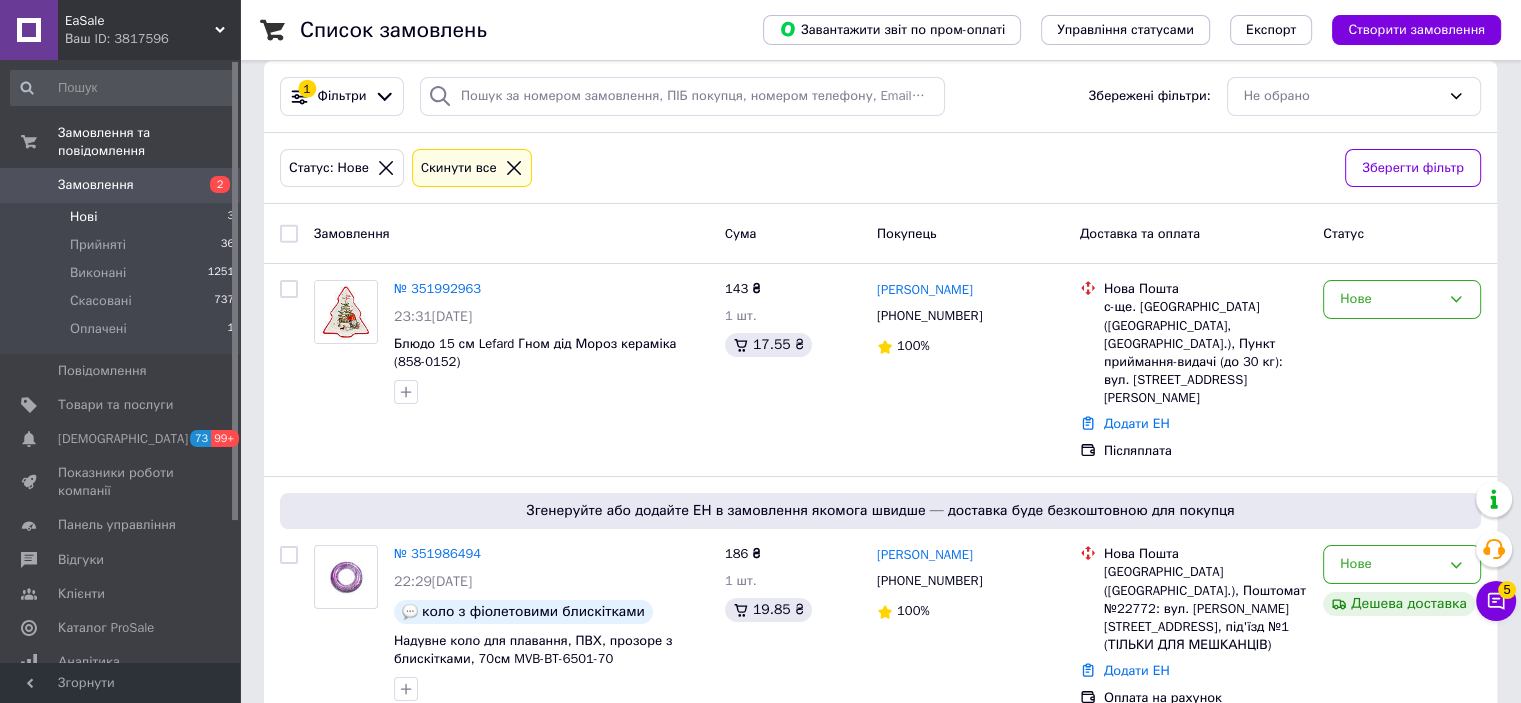 click on "Ваш ID: 3817596" at bounding box center (152, 39) 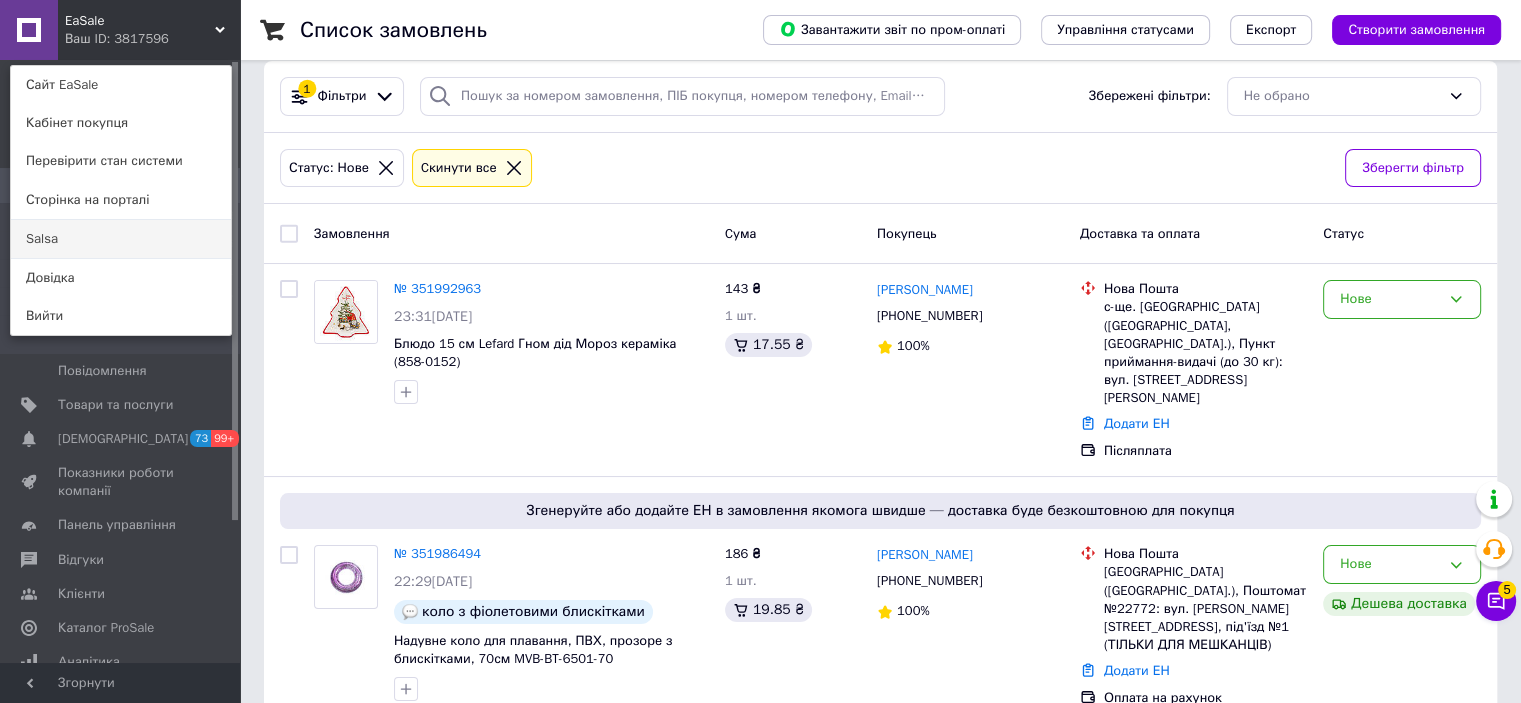 click on "Salsa" at bounding box center [121, 239] 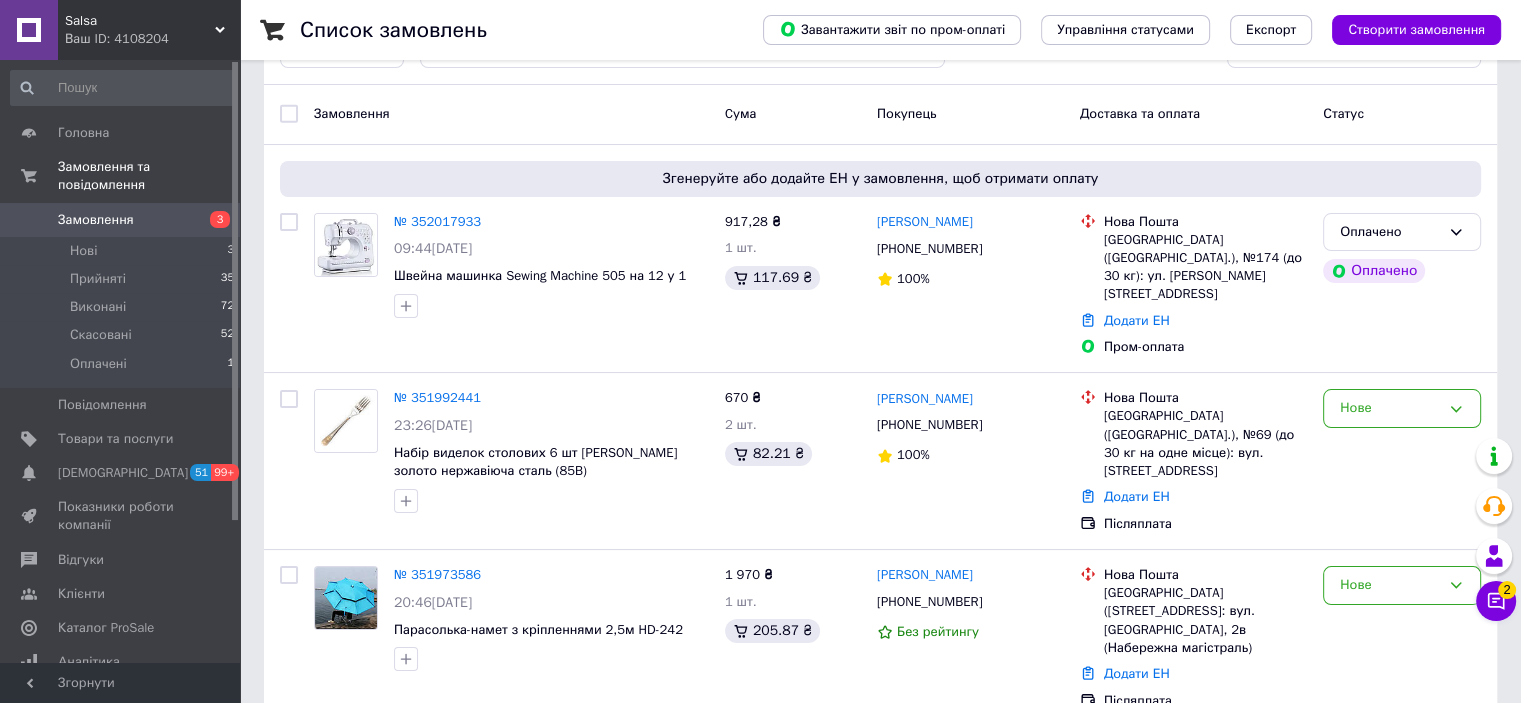 scroll, scrollTop: 0, scrollLeft: 0, axis: both 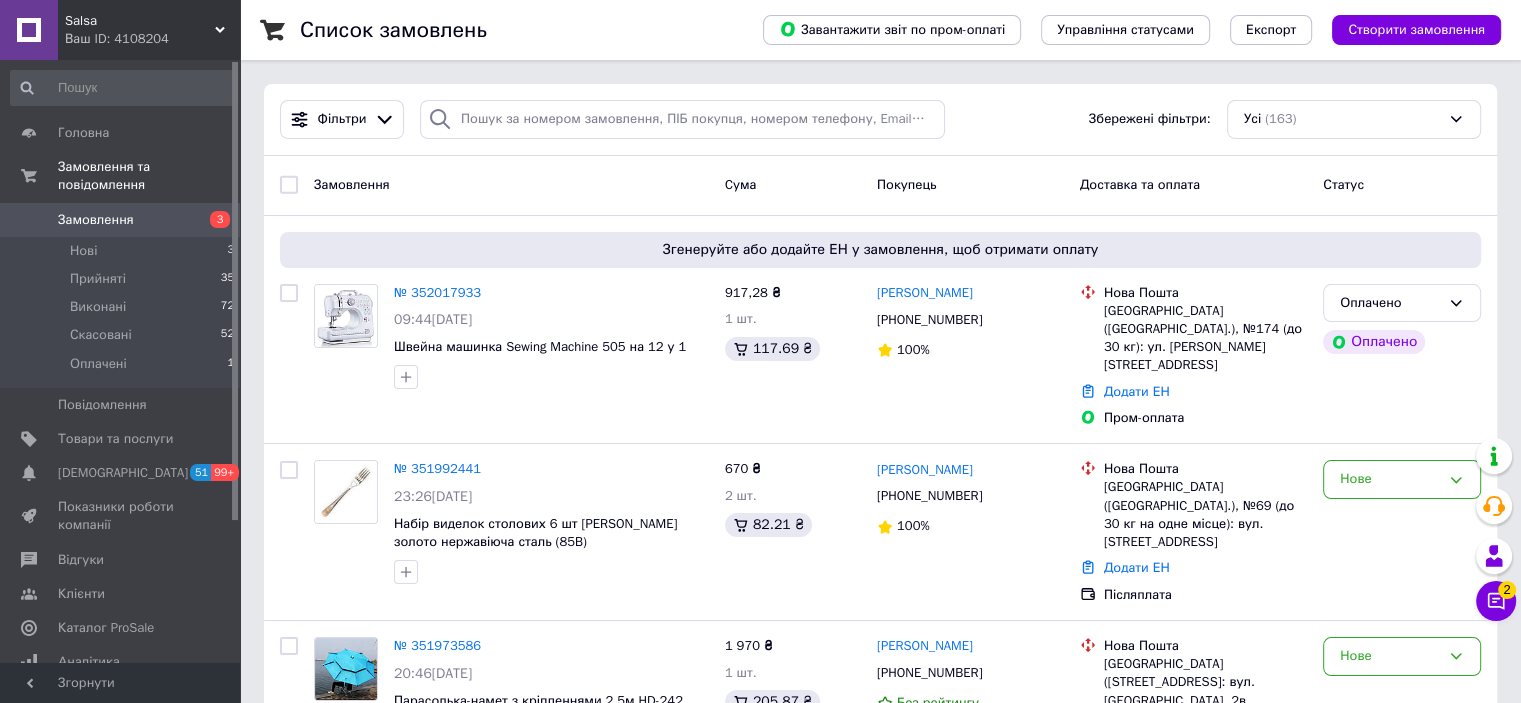 click on "Ваш ID: 4108204" at bounding box center [152, 39] 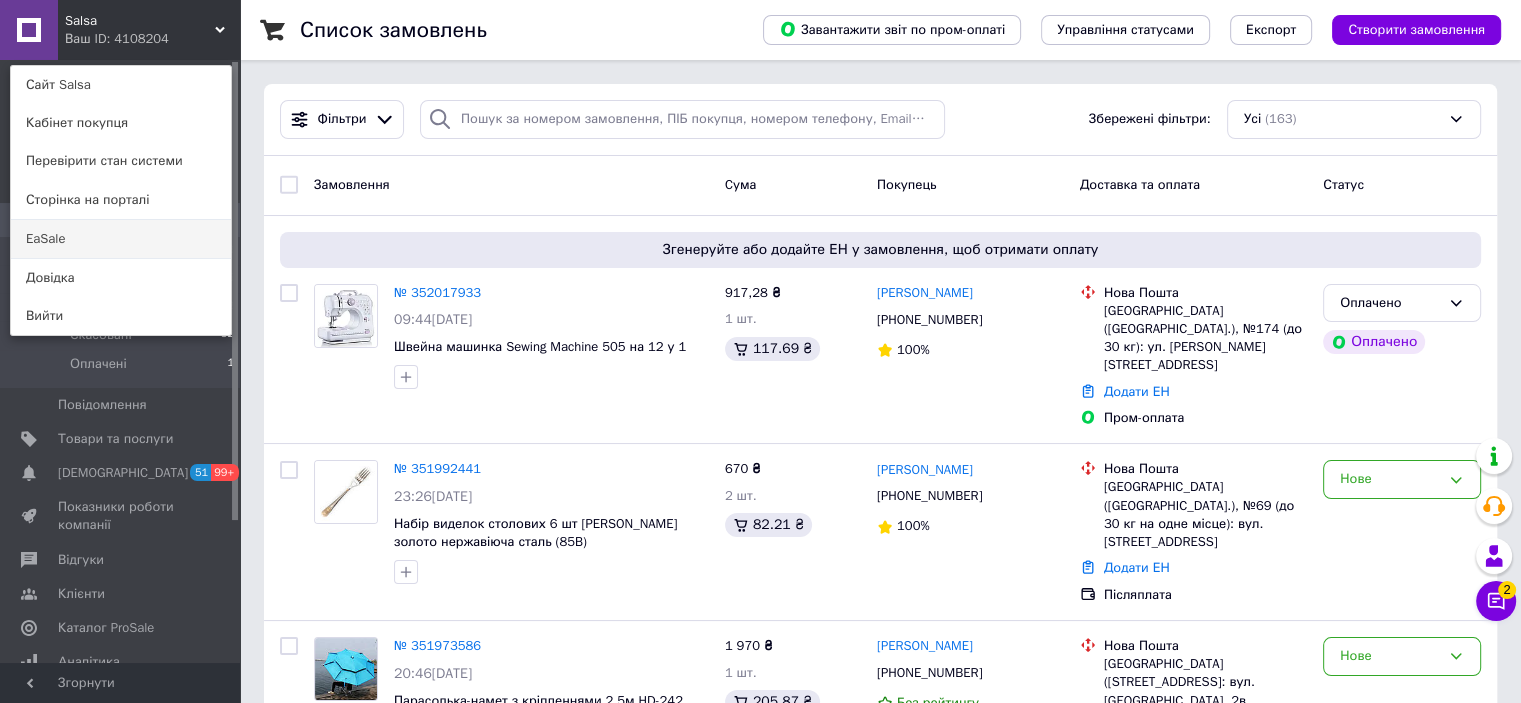 click on "EaSale" at bounding box center (121, 239) 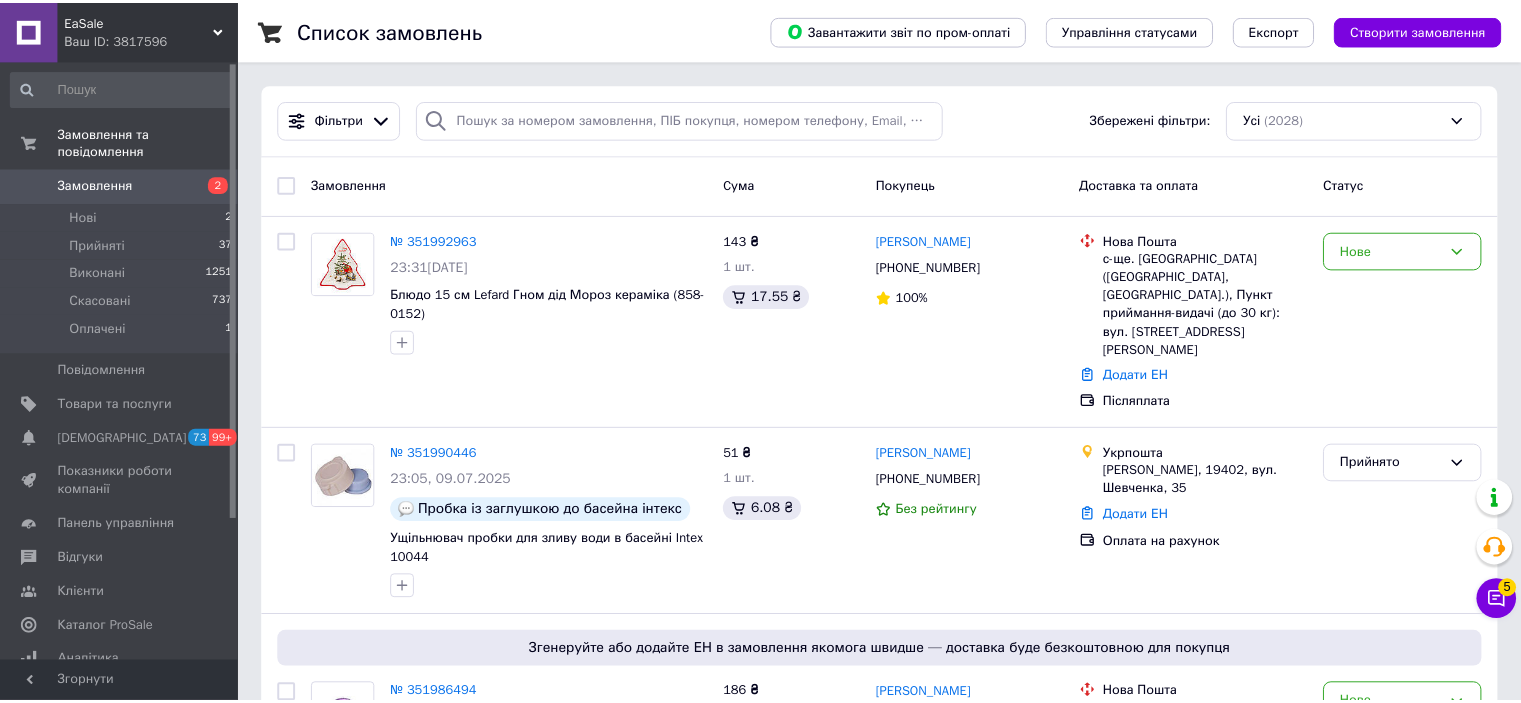 scroll, scrollTop: 0, scrollLeft: 0, axis: both 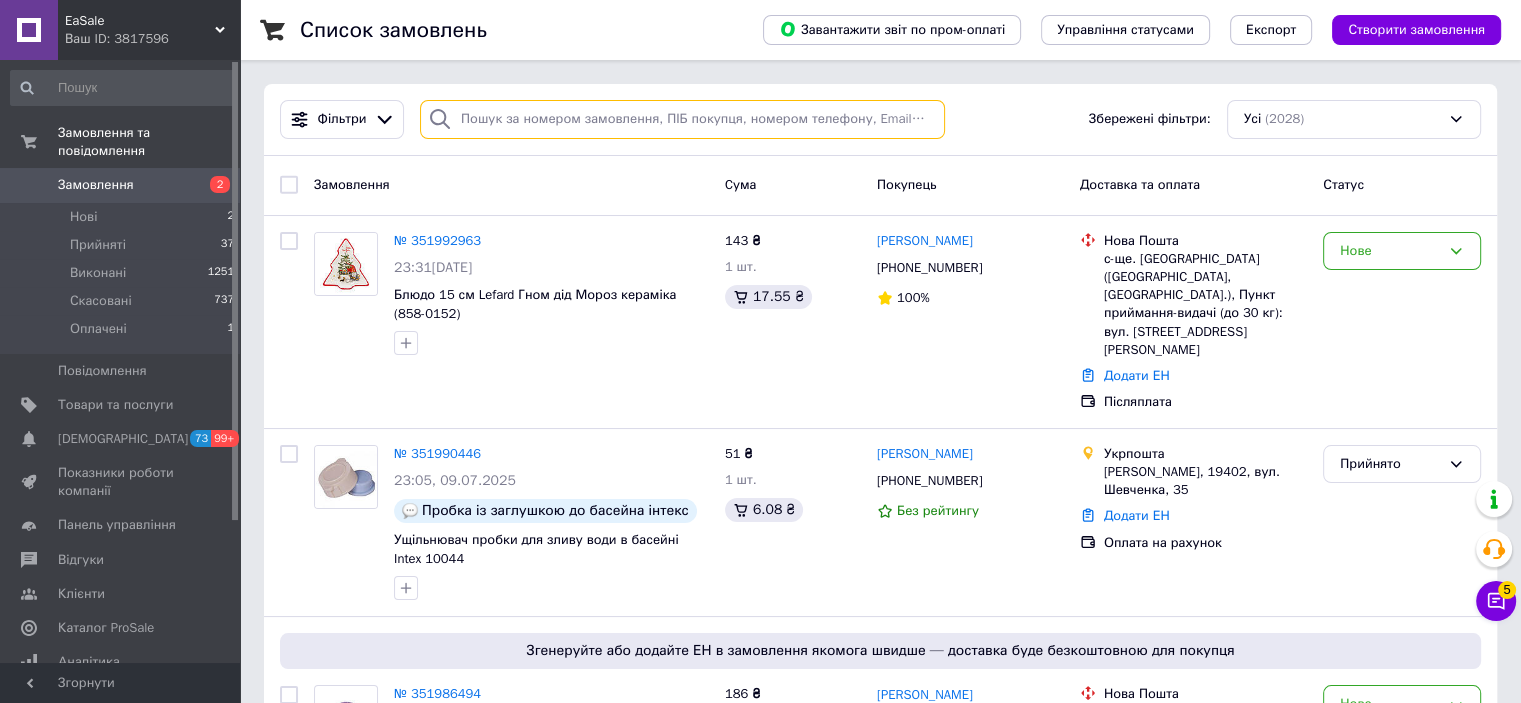 click at bounding box center [682, 119] 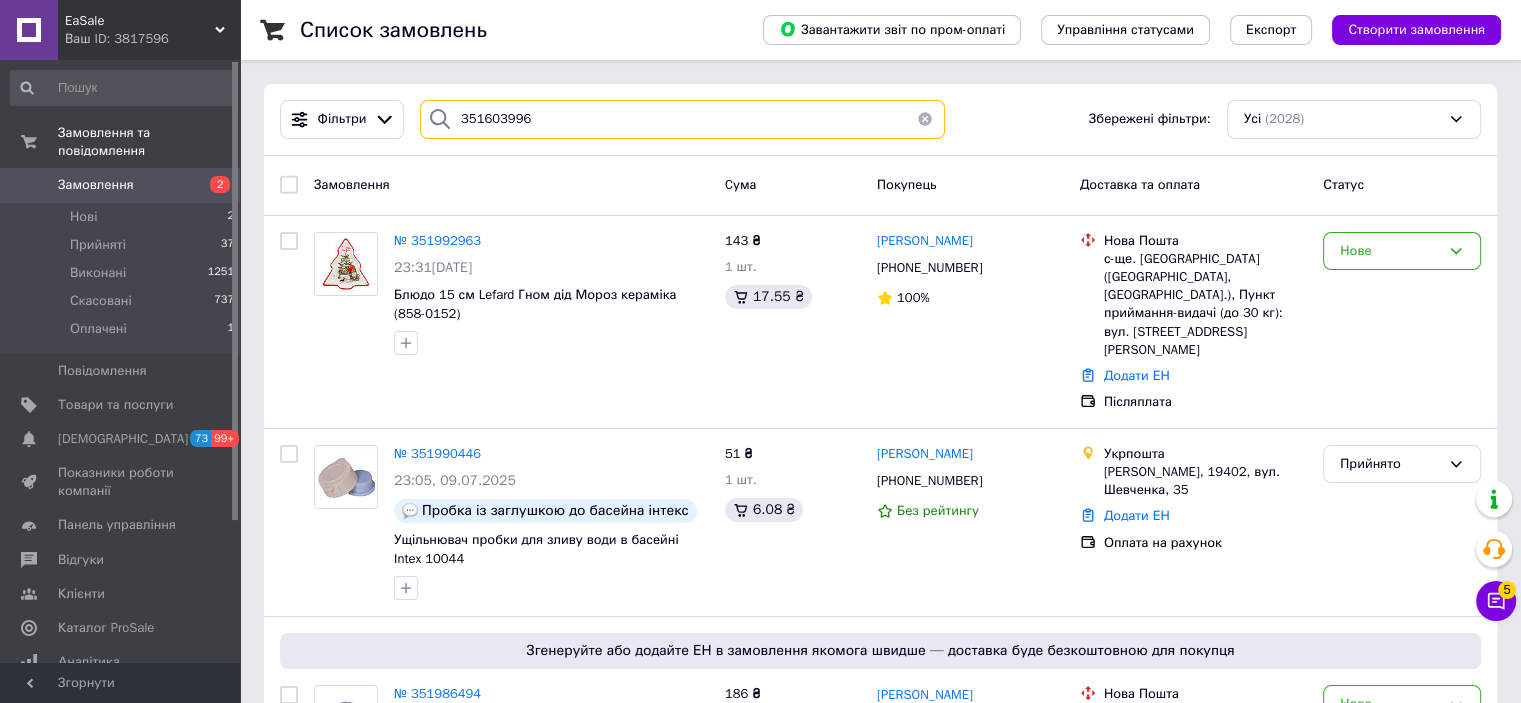type on "351603996" 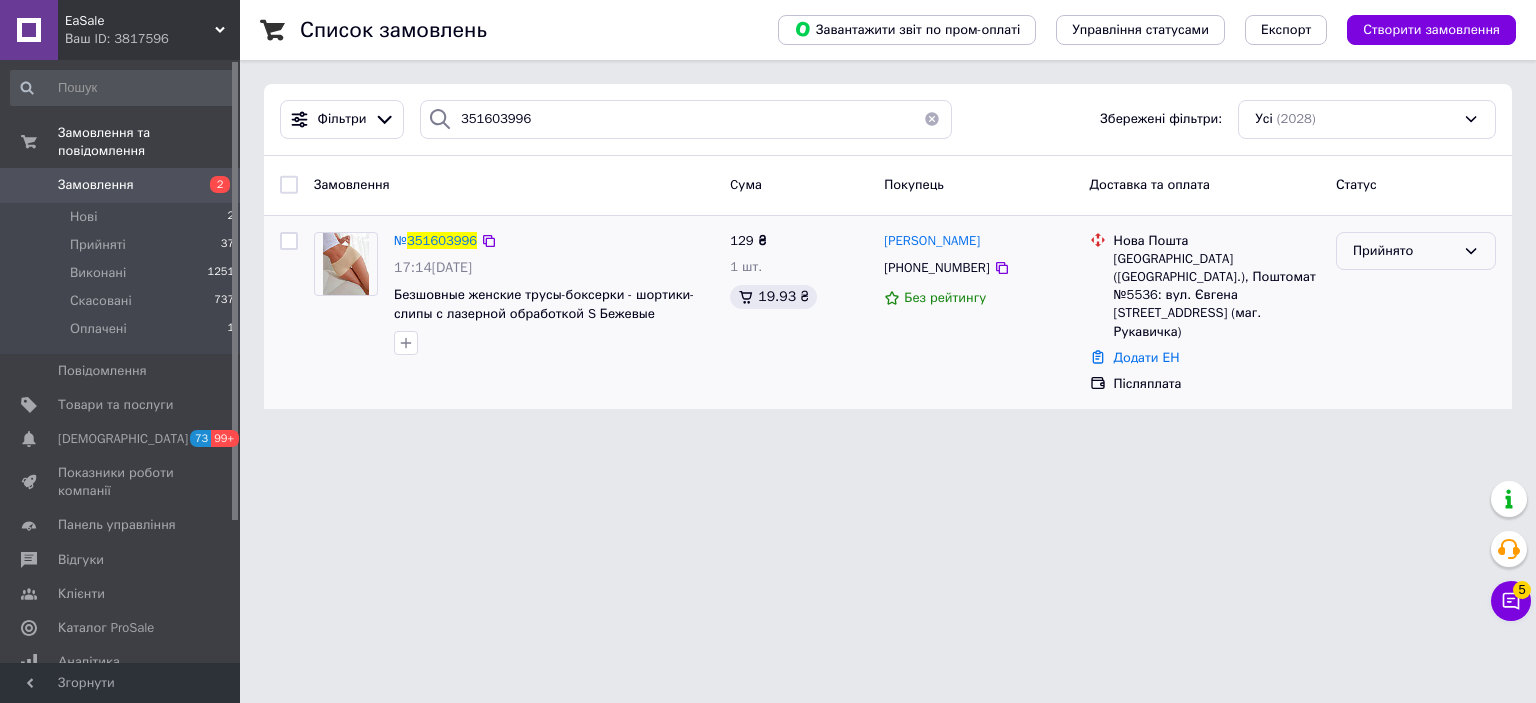 click on "Прийнято" at bounding box center (1404, 251) 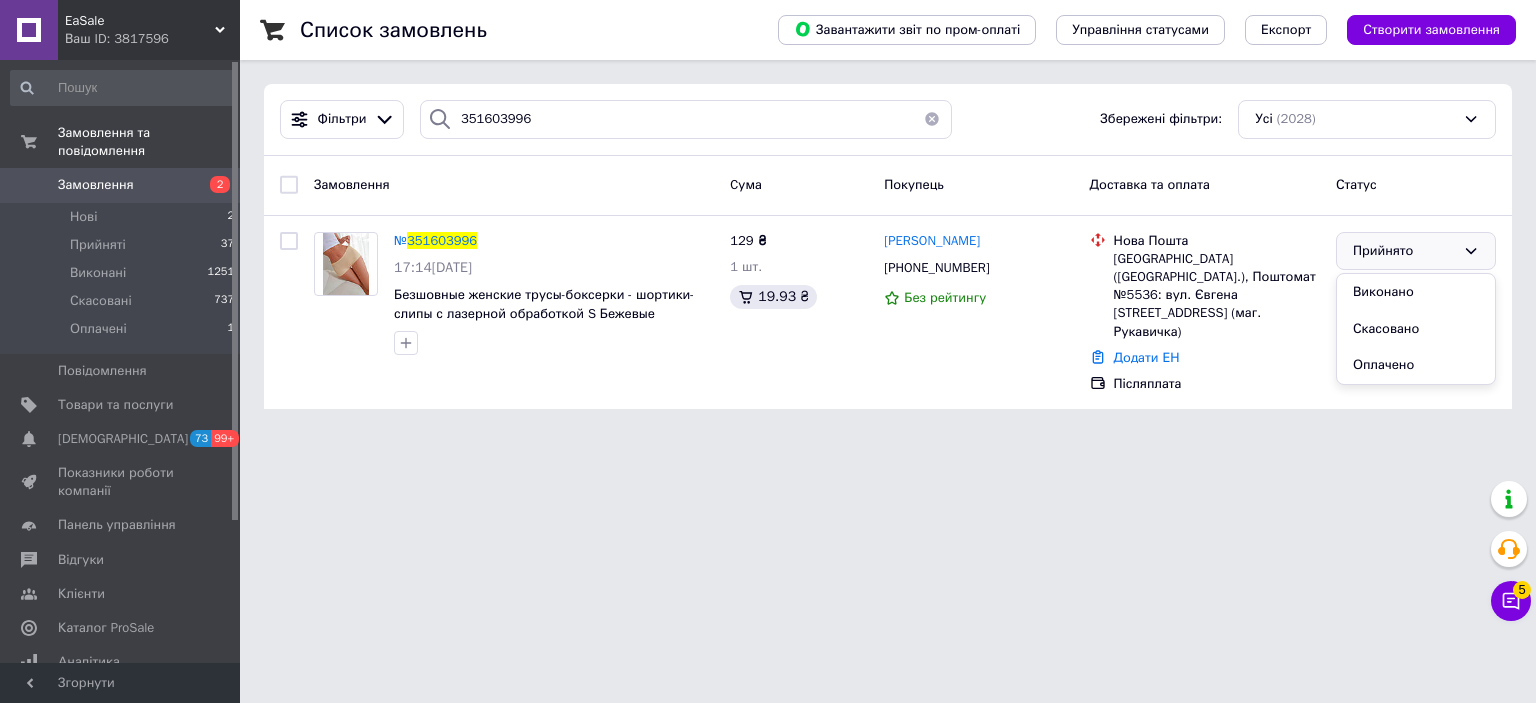 click on "EaSale Ваш ID: 3817596 Сайт EaSale Кабінет покупця Перевірити стан системи Сторінка на порталі Salsa Довідка Вийти Замовлення та повідомлення Замовлення 2 Нові 2 Прийняті 37 Виконані 1251 Скасовані 737 Оплачені 1 Повідомлення 0 Товари та послуги Сповіщення 73 99+ Показники роботи компанії Панель управління Відгуки Клієнти Каталог ProSale Аналітика Управління сайтом Гаманець компанії Маркет Налаштування Тарифи та рахунки Prom топ Згорнути
Список замовлень   Завантажити звіт по пром-оплаті Управління статусами 351603996" at bounding box center [768, 216] 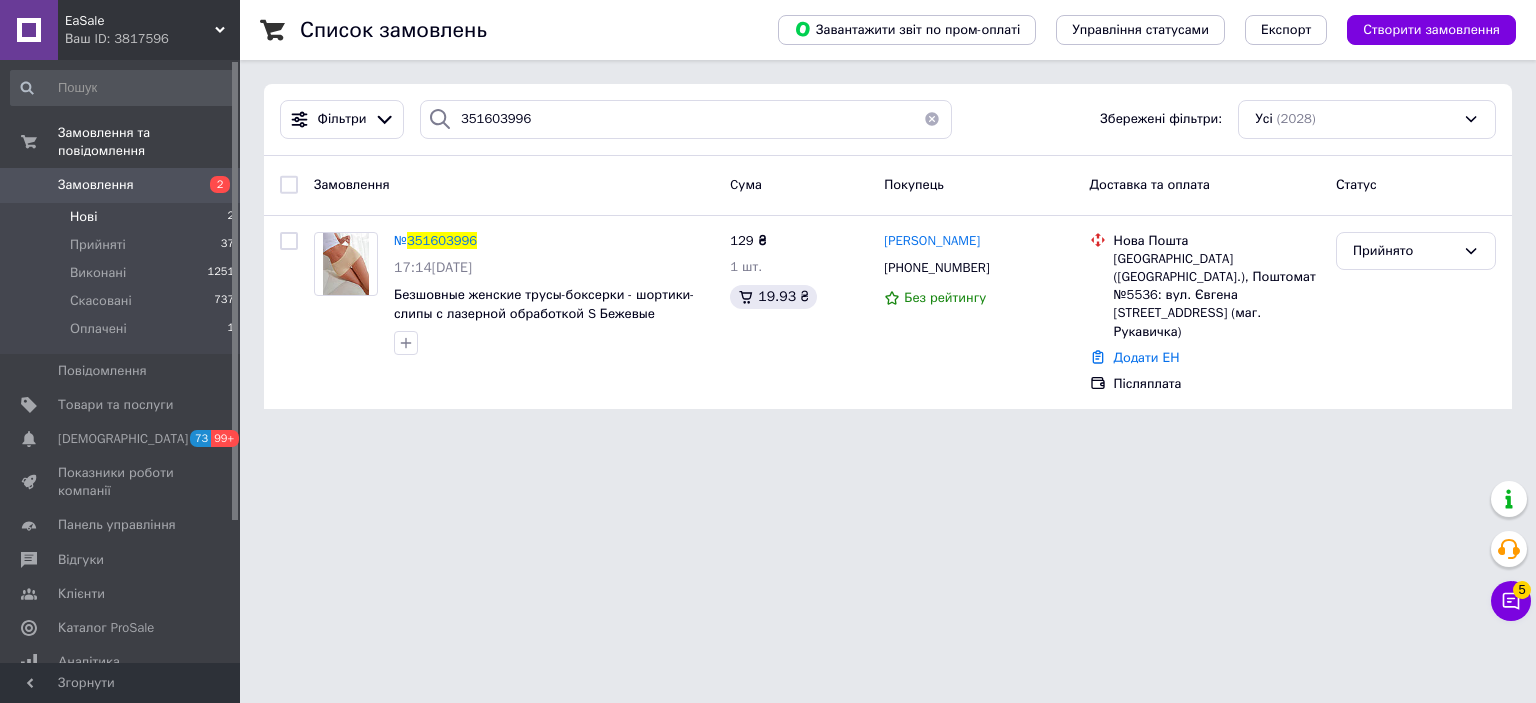 click on "Нові 2" at bounding box center [123, 217] 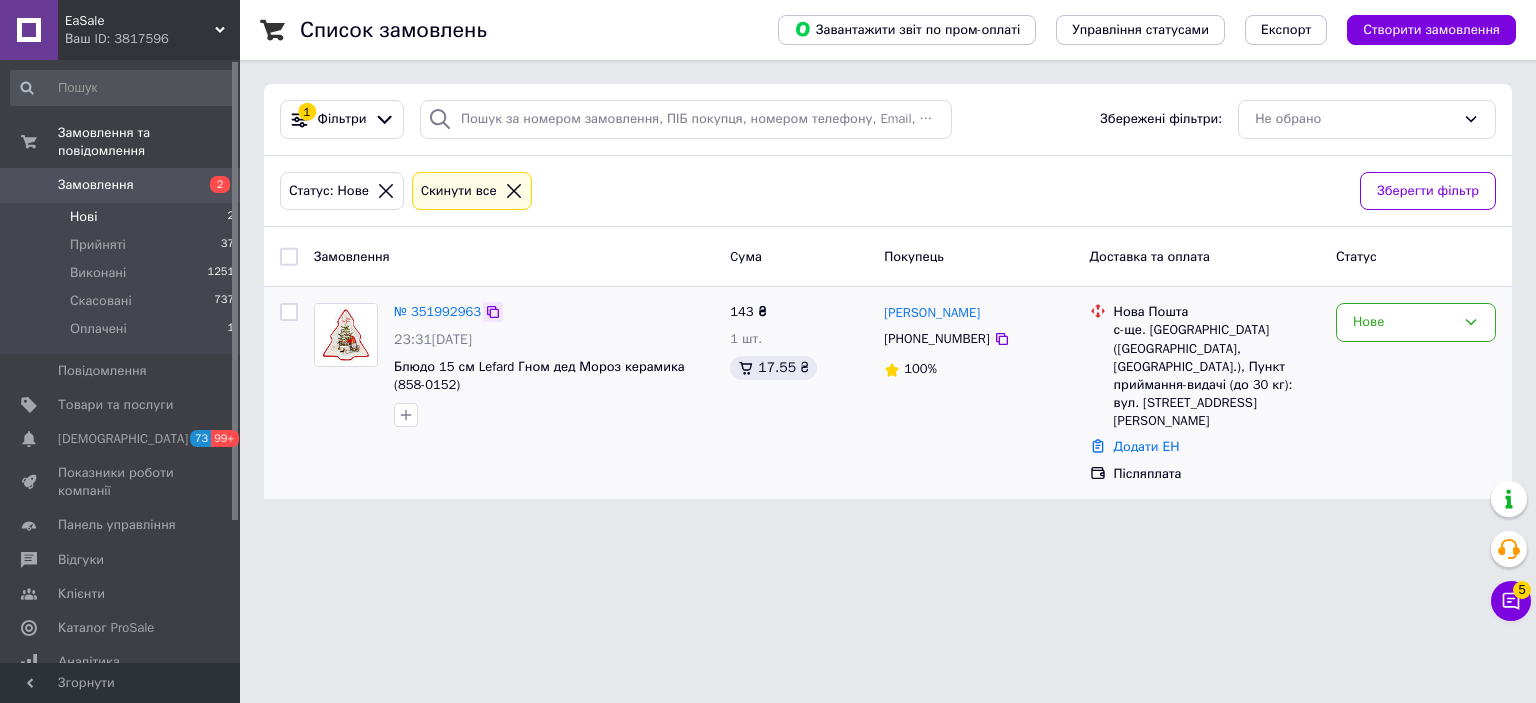 click 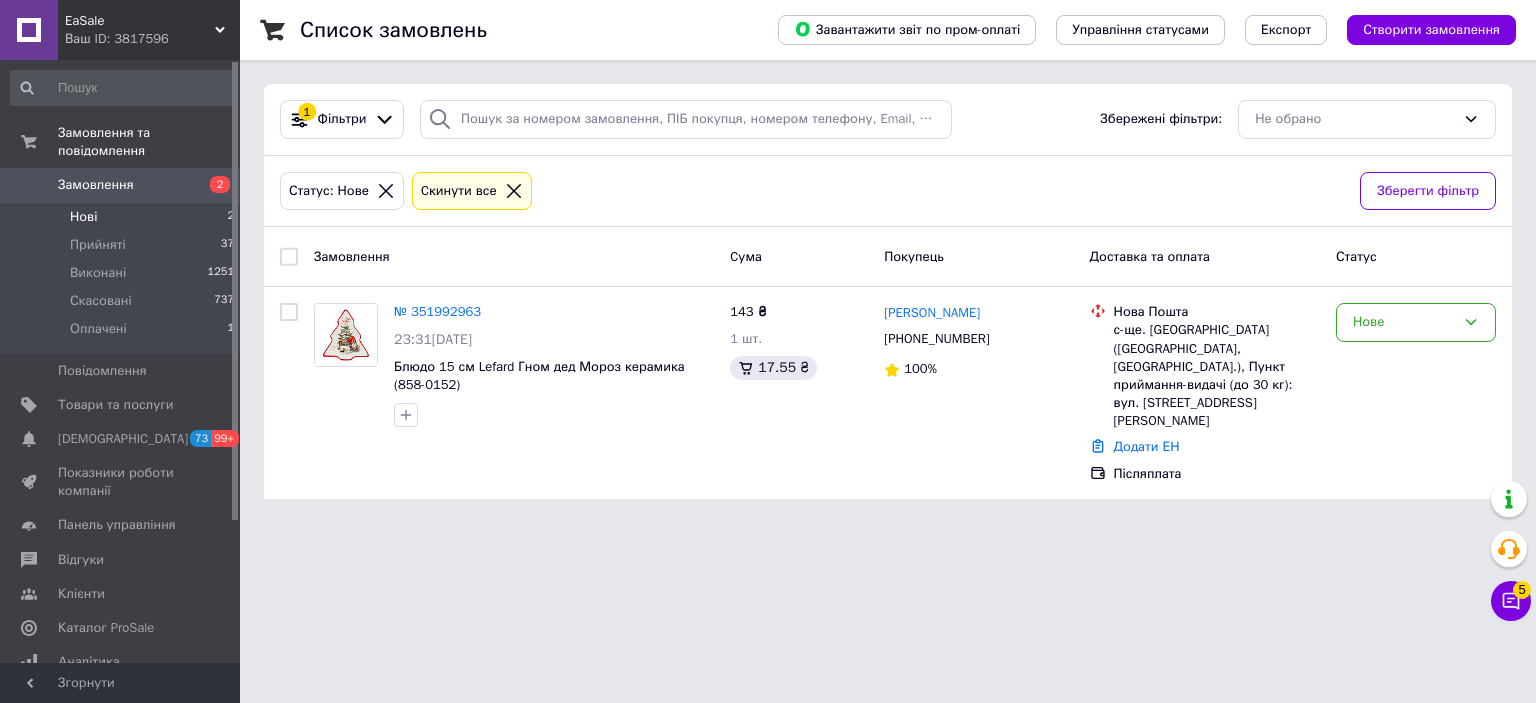 click on "EaSale Ваш ID: 3817596 Сайт EaSale Кабінет покупця Перевірити стан системи Сторінка на порталі Salsa Довідка Вийти Замовлення та повідомлення Замовлення 2 Нові 2 Прийняті 37 Виконані 1251 Скасовані 737 Оплачені 1 Повідомлення 0 Товари та послуги Сповіщення 73 99+ Показники роботи компанії Панель управління Відгуки Клієнти Каталог ProSale Аналітика Управління сайтом Гаманець компанії Маркет Налаштування Тарифи та рахунки Prom топ Згорнути
Список замовлень   Завантажити звіт по пром-оплаті Управління статусами 1 Cума" at bounding box center [768, 261] 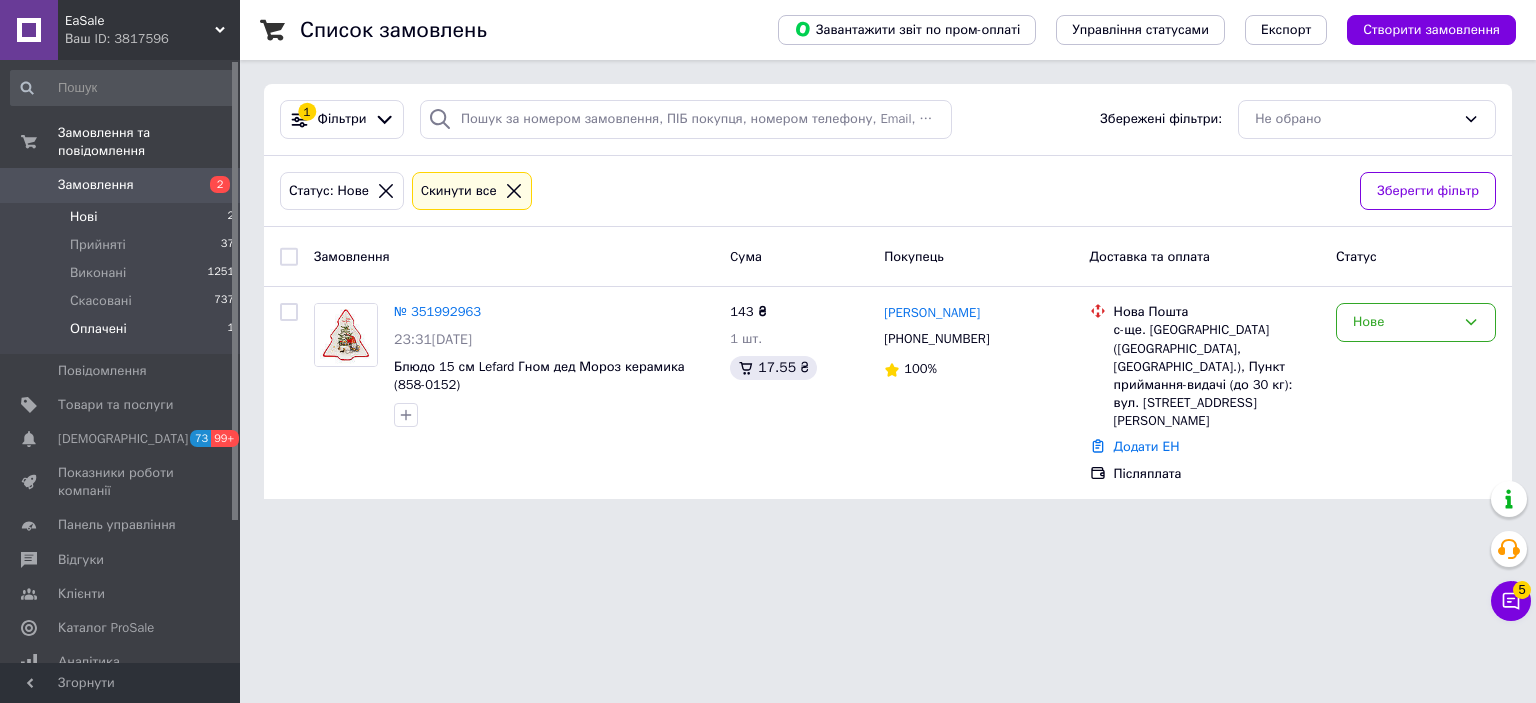 click on "Оплачені" at bounding box center [98, 329] 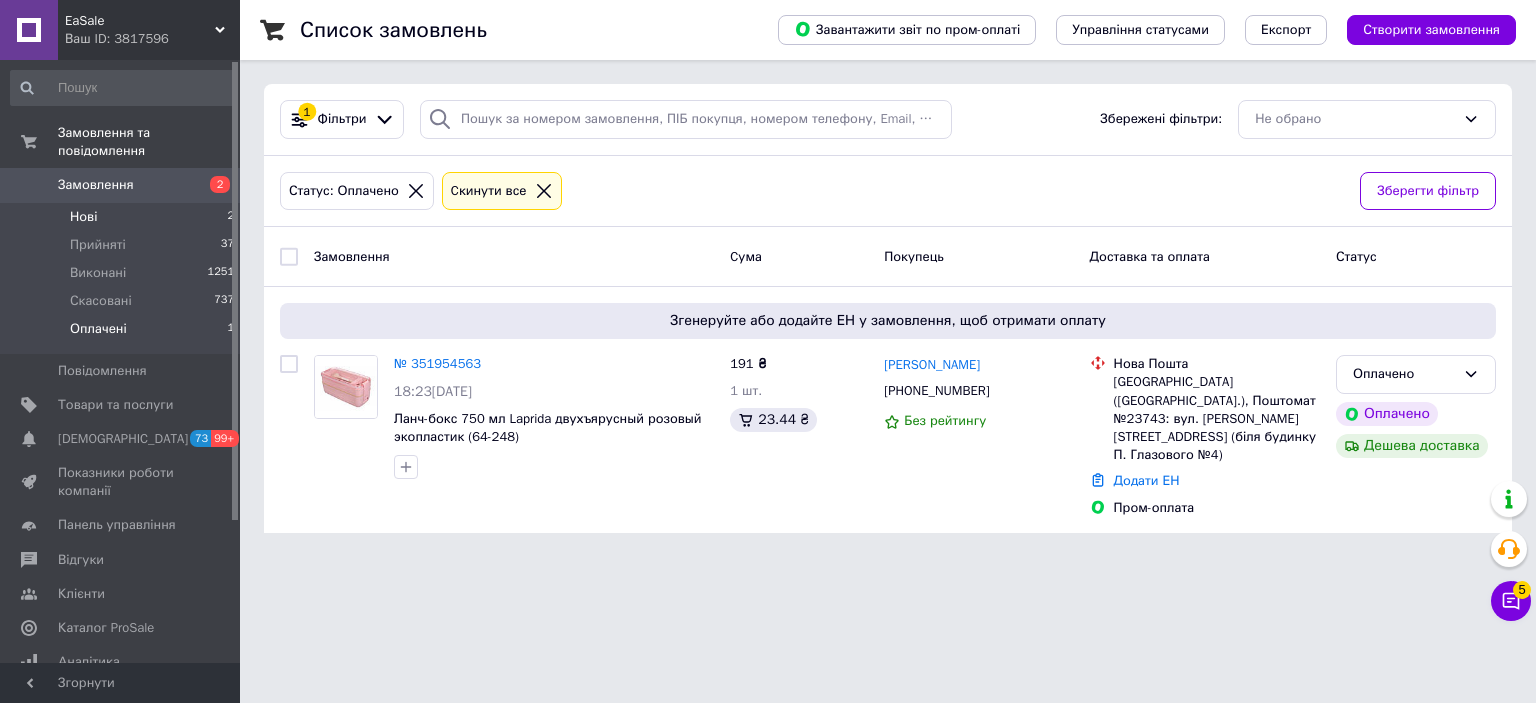 click on "Нові 2" at bounding box center [123, 217] 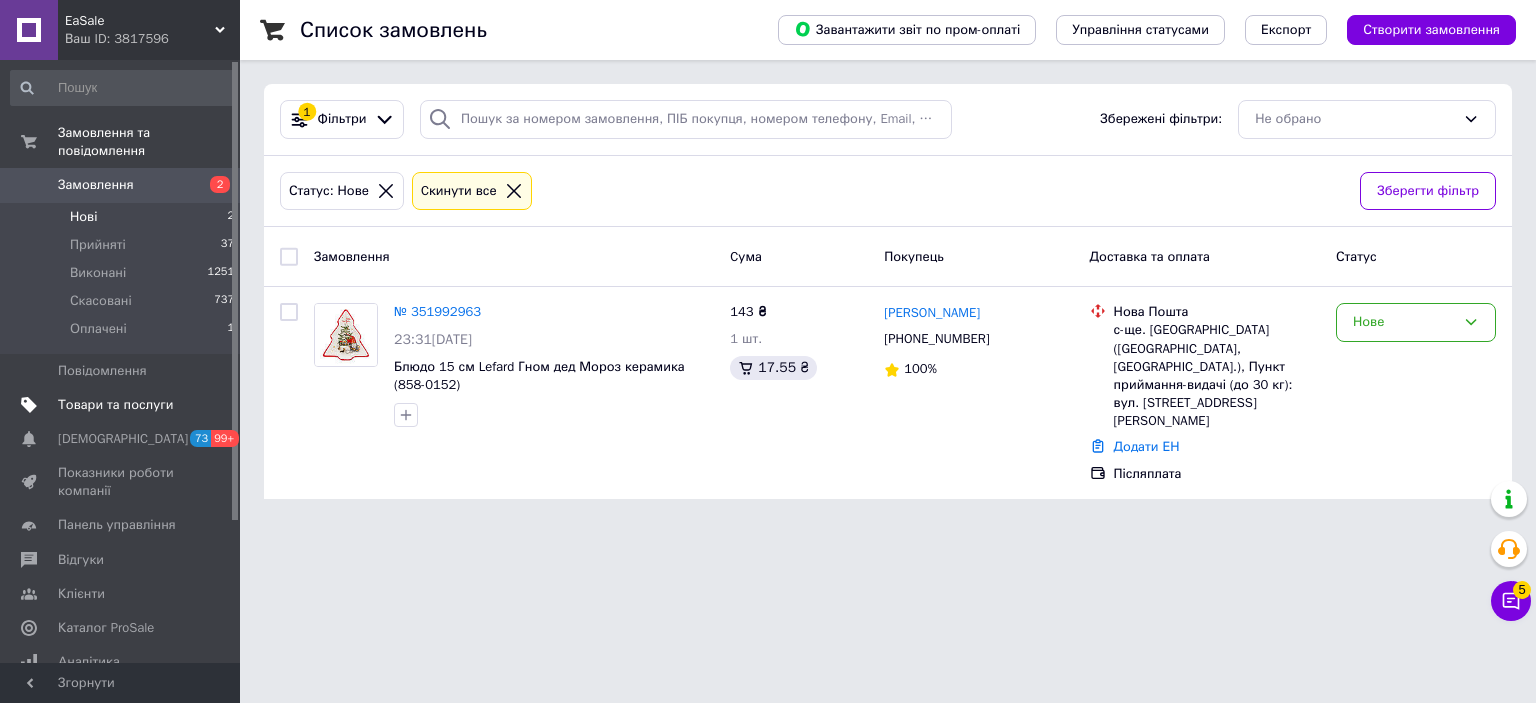 click on "Товари та послуги" at bounding box center (123, 405) 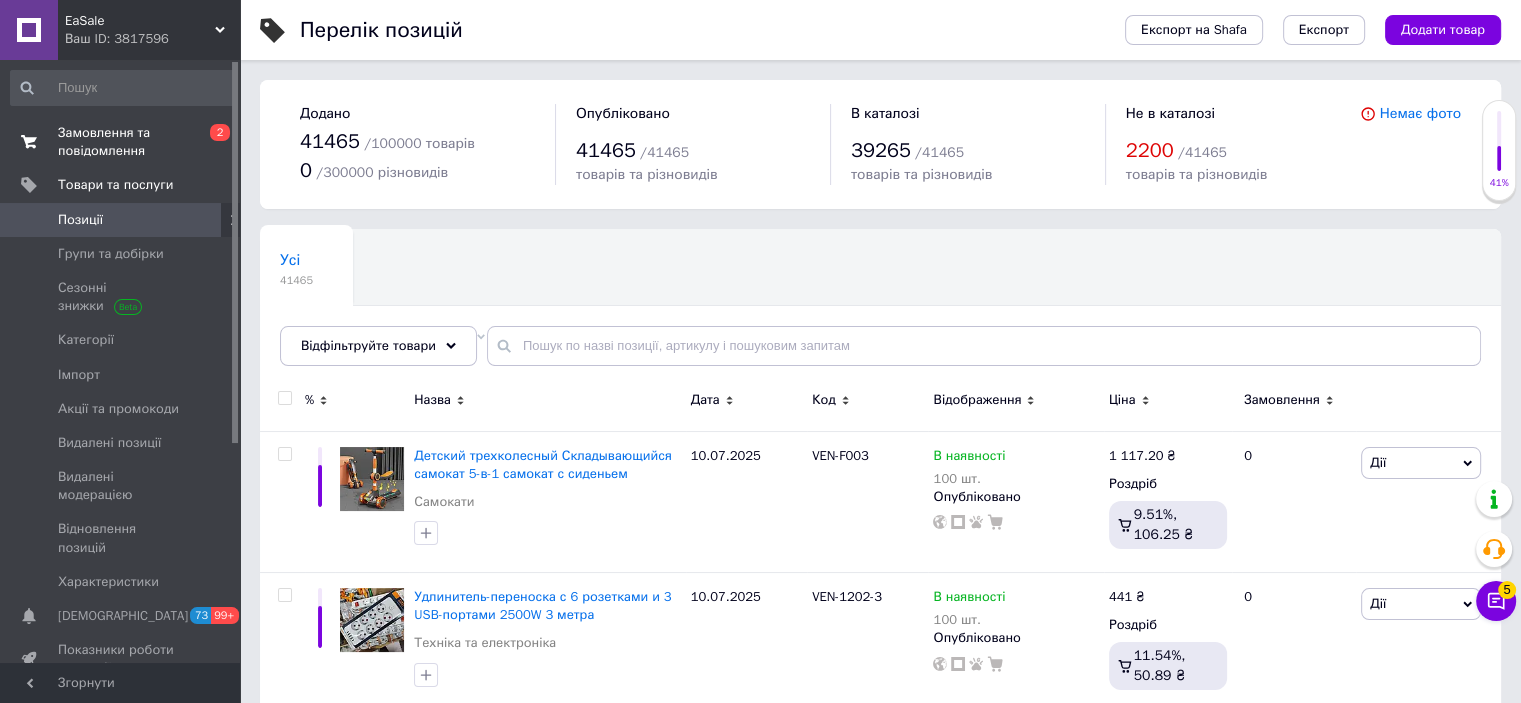 click on "Замовлення та повідомлення 0 2" at bounding box center [123, 142] 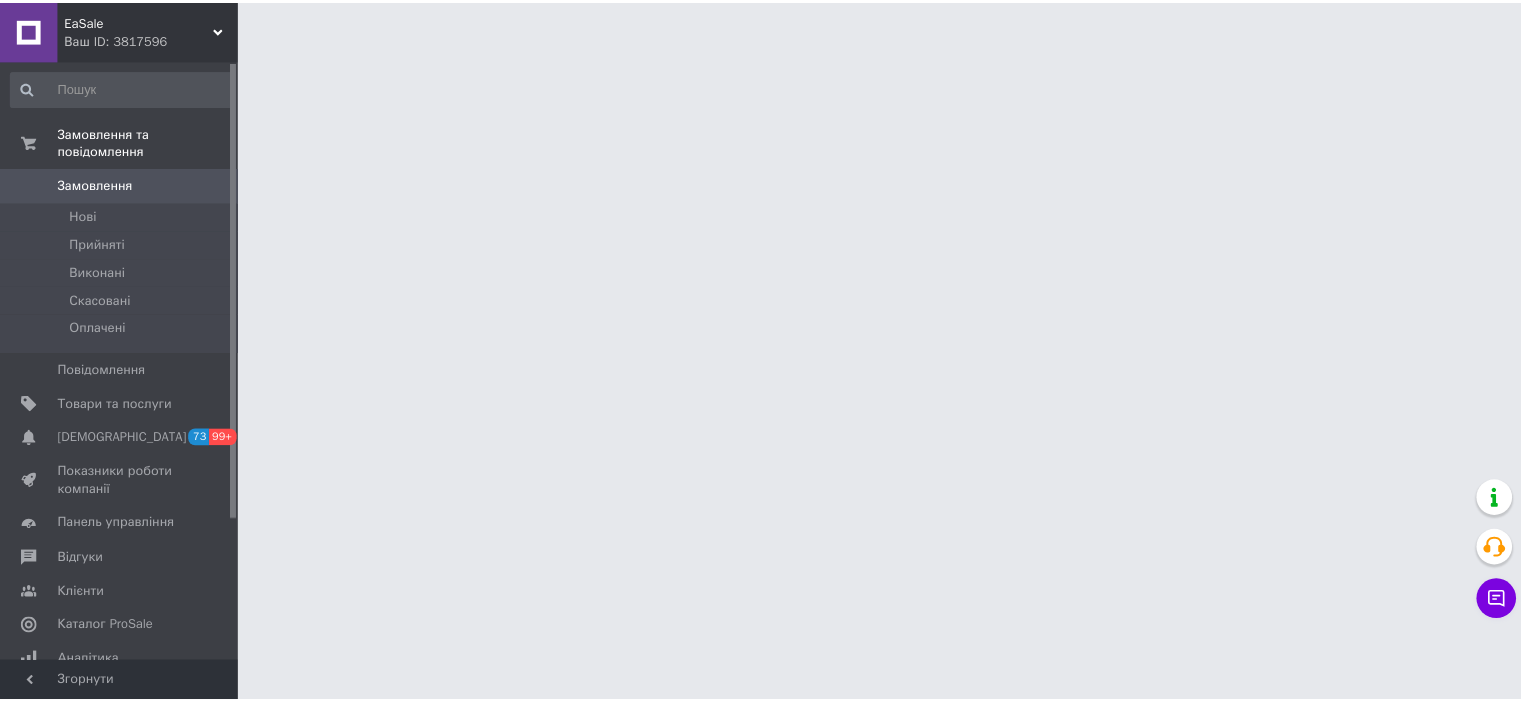 scroll, scrollTop: 0, scrollLeft: 0, axis: both 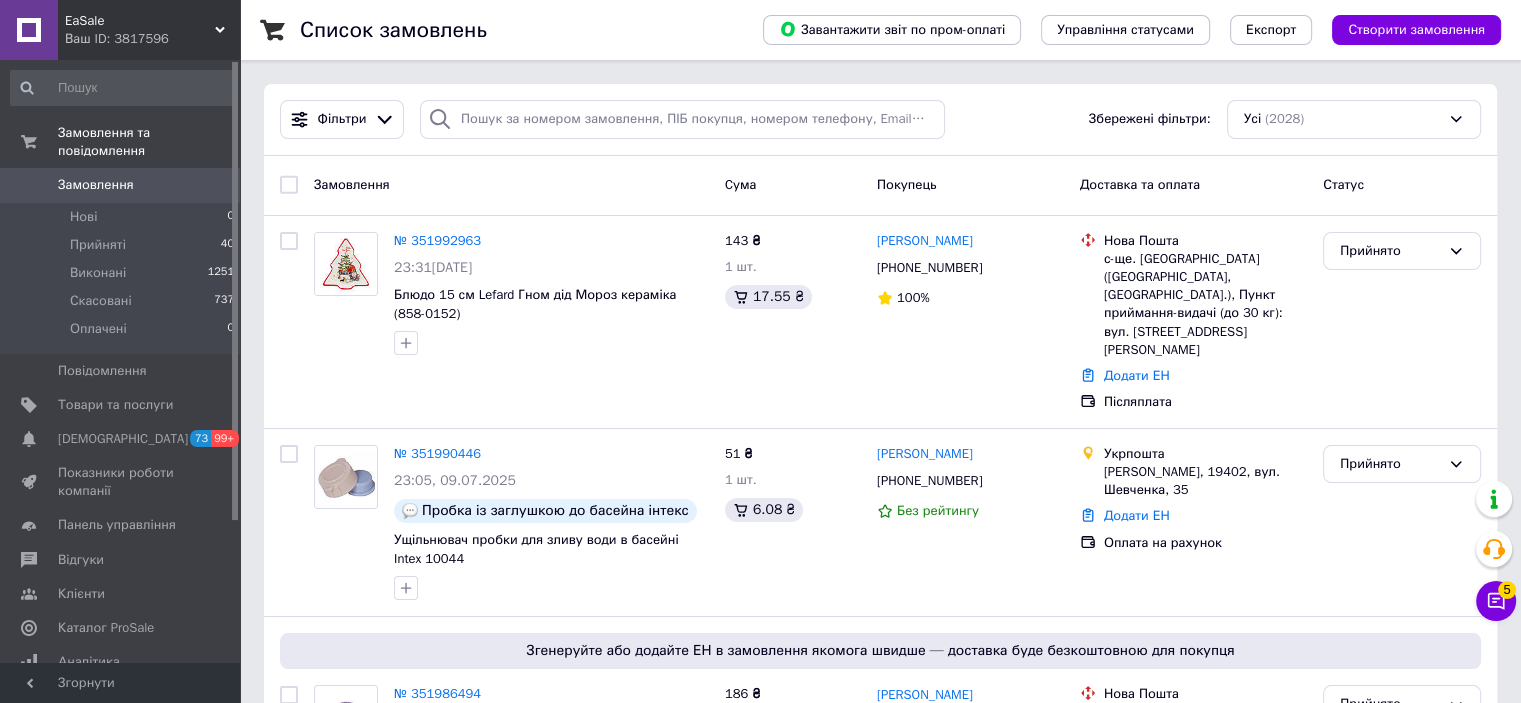 click on "Список замовлень   Завантажити звіт по пром-оплаті Управління статусами Експорт Створити замовлення Фільтри Збережені фільтри: Усі (2028) Замовлення Cума Покупець Доставка та оплата Статус № 351992963 23:31[DATE] Блюдо 15 см  Lefard Гном [PERSON_NAME] кераміка (858-0152) 143 ₴ 1 шт. 17.55 ₴ [PERSON_NAME] [PHONE_NUMBER] 100% Нова Пошта с-ще. [GEOGRAPHIC_DATA] ([GEOGRAPHIC_DATA], [GEOGRAPHIC_DATA].), Пункт приймання-видачі (до 30 кг): вул. Є.[PERSON_NAME], 25 Додати ЕН Післяплата Прийнято № 351990446 23:05[DATE] Пробка із заглушкою до басейна інтекс Ущільнювач пробки для зливу води в басейні Intex 10044 51 ₴ 1 шт. 6.08 ₴ 100%" at bounding box center (880, 2269) 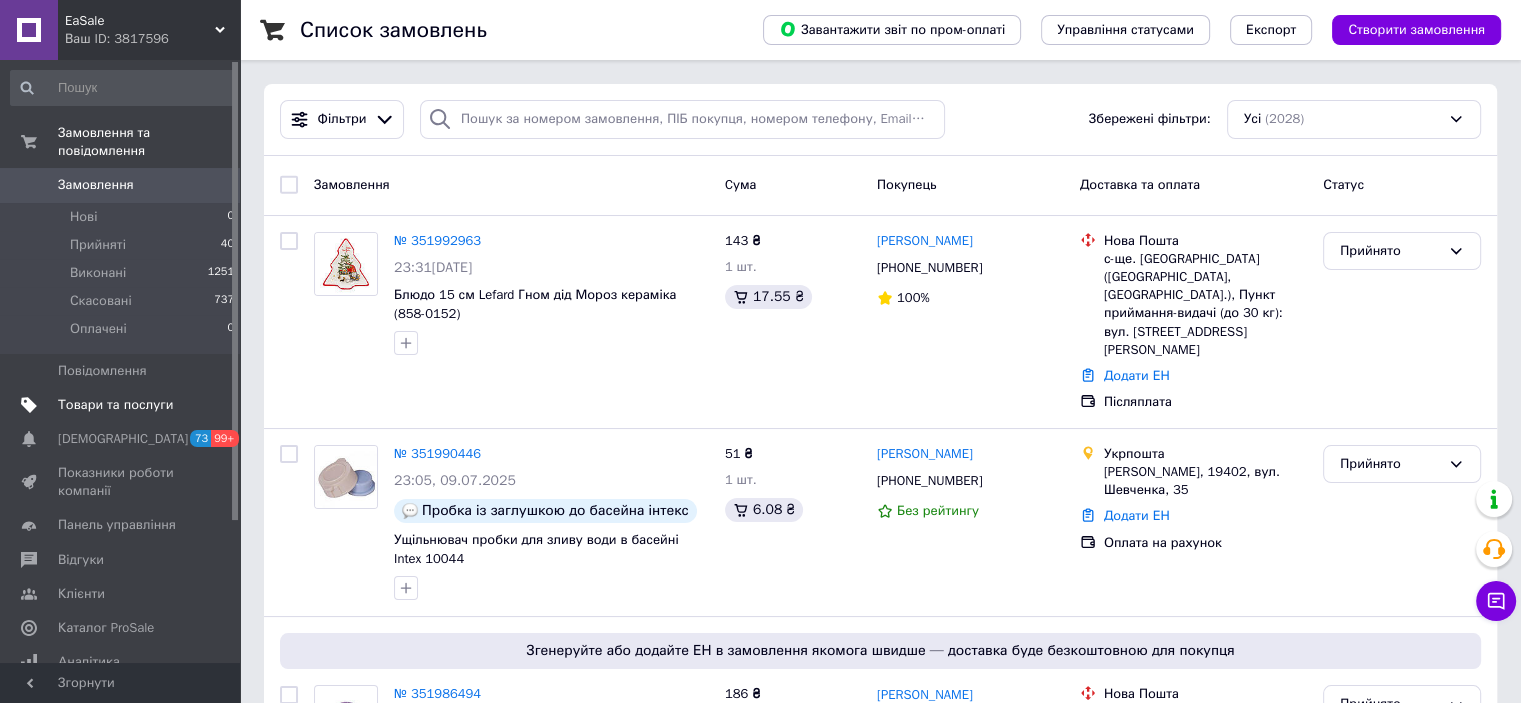 click on "Товари та послуги" at bounding box center [115, 405] 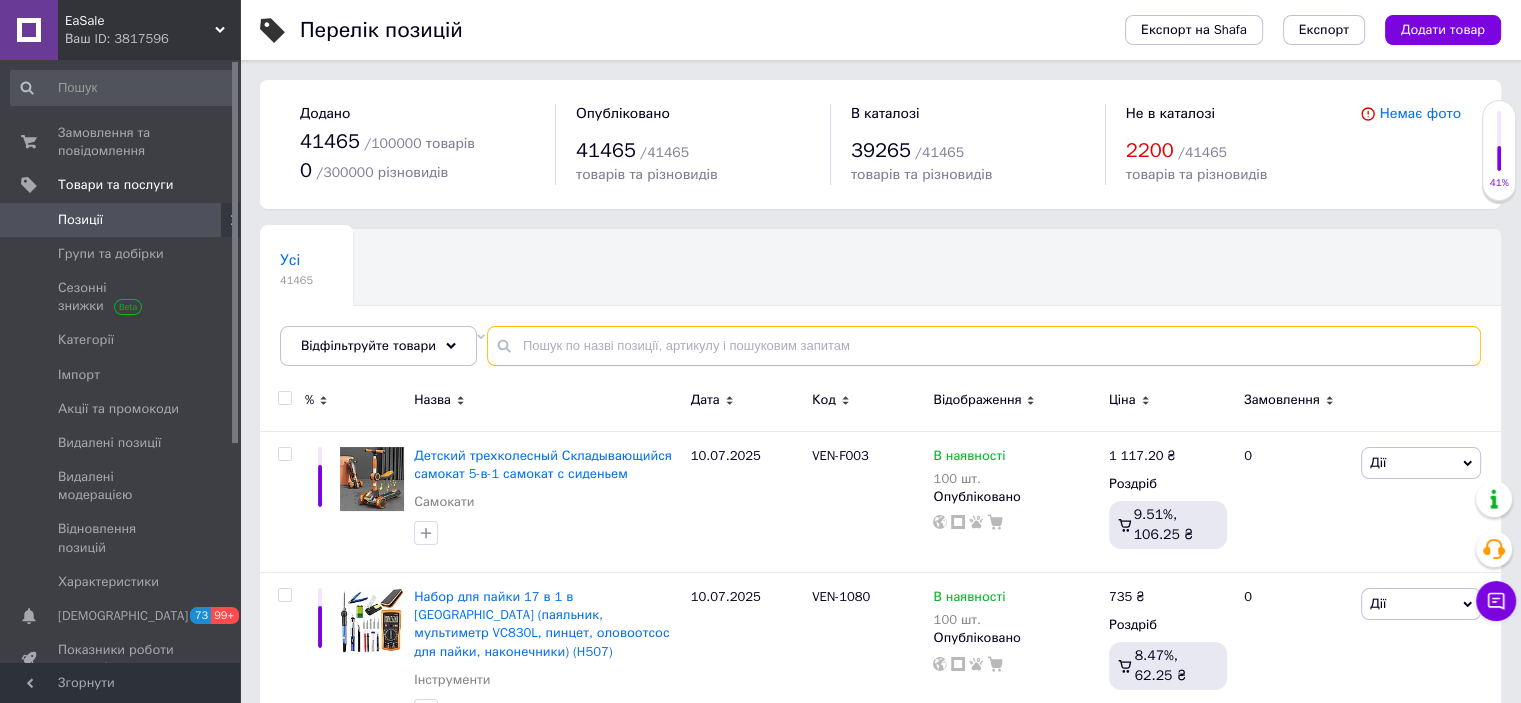 click at bounding box center [984, 346] 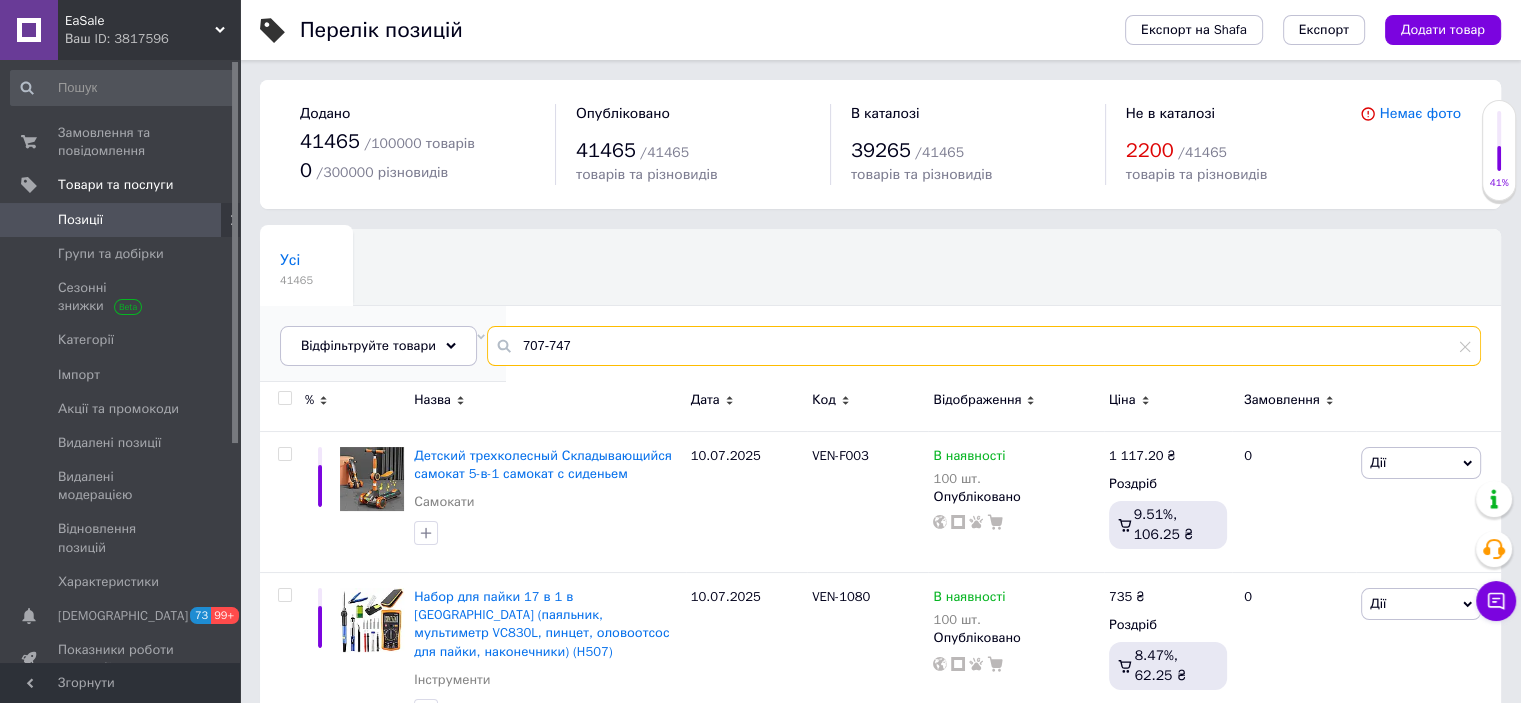 type on "707-747" 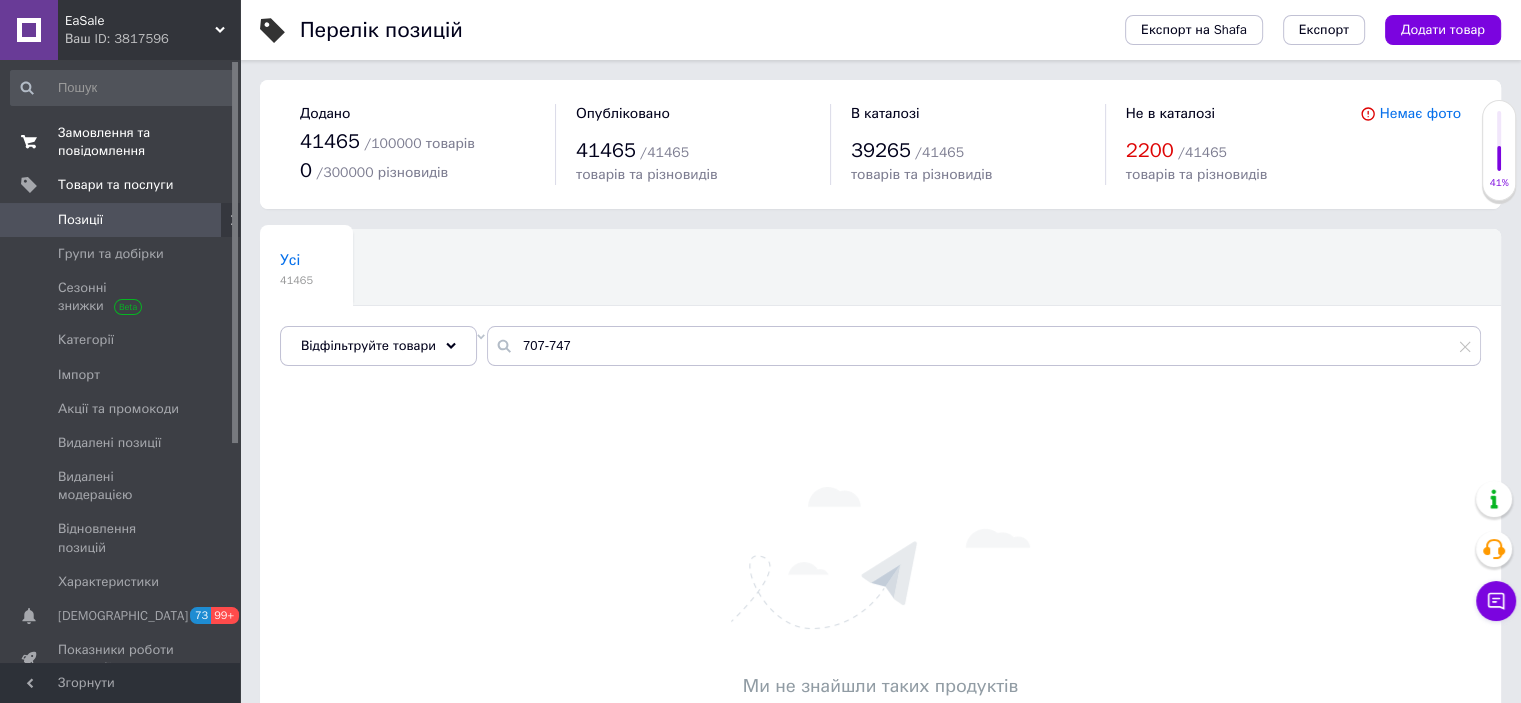 click on "Замовлення та повідомлення 0 0" at bounding box center [123, 142] 